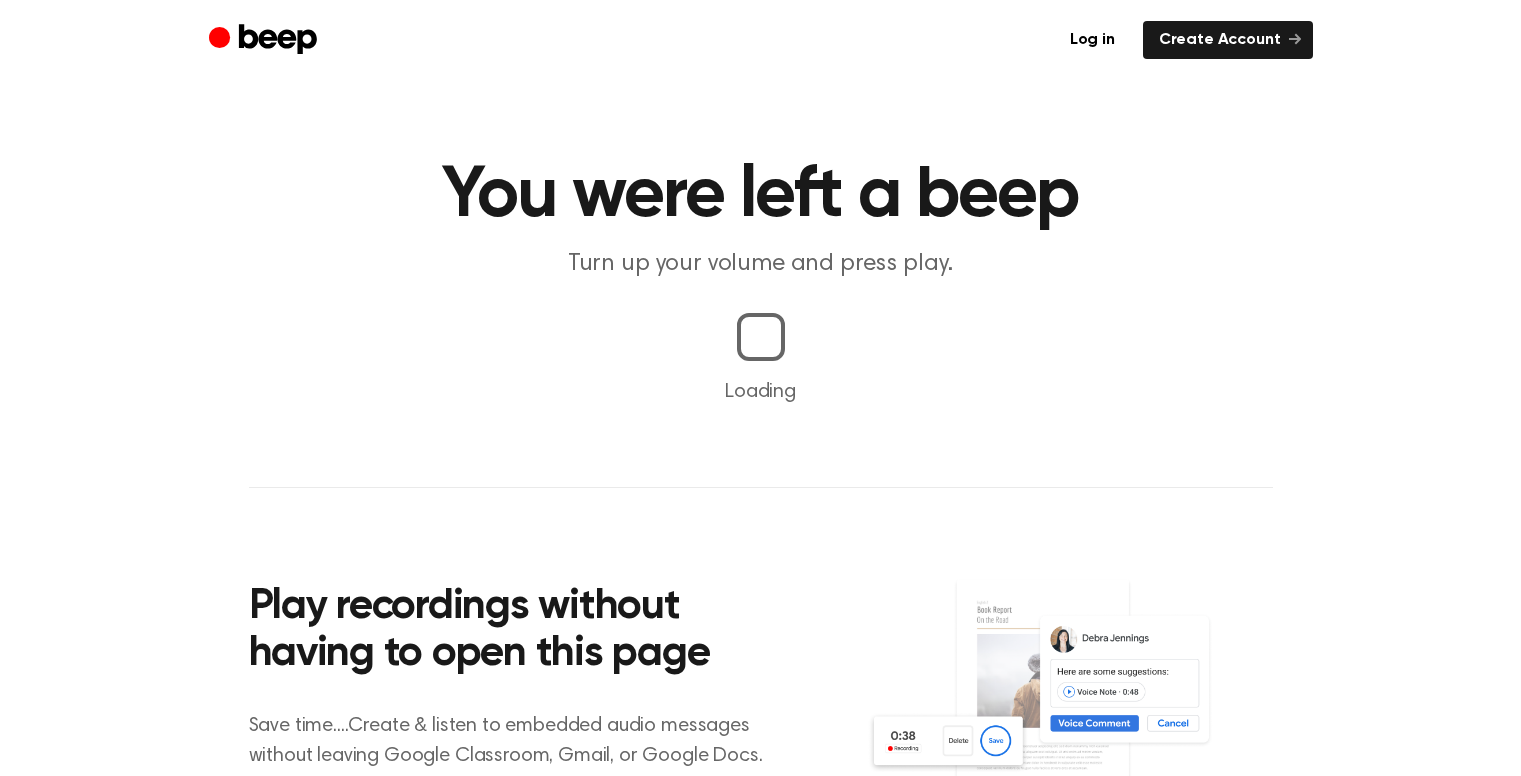 scroll, scrollTop: 0, scrollLeft: 0, axis: both 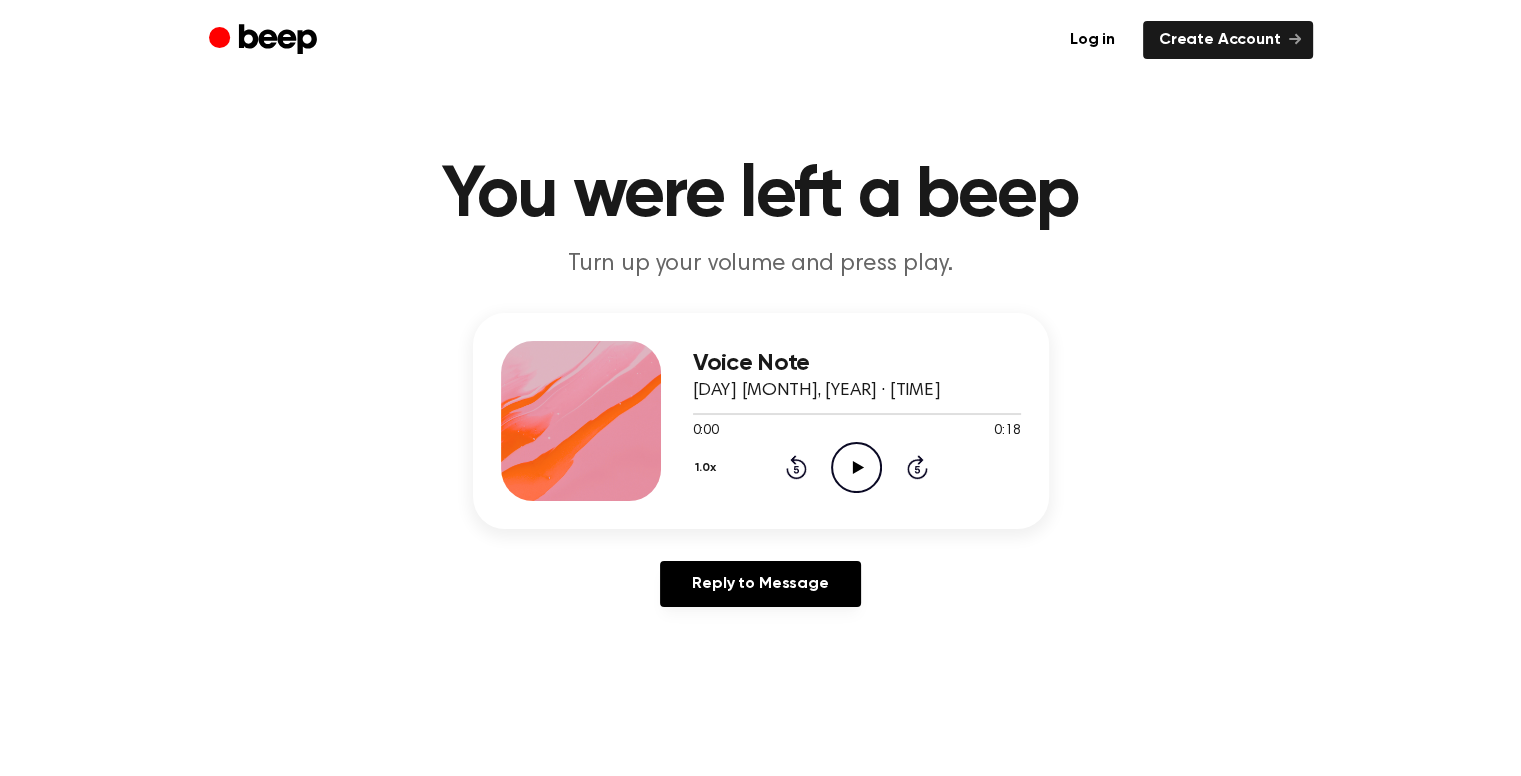 click on "Voice Note [DAY] [MONTH], [YEAR] · [TIME] [DURATION] [DURATION] Your browser does not support the [object Object] element. 1.0x Rewind 5 seconds Play Audio Skip 5 seconds Reply to Message" at bounding box center [760, 468] 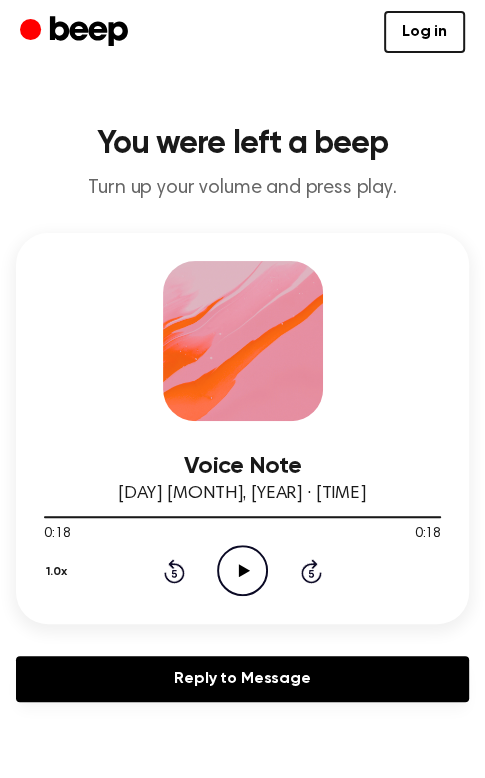 click on "Play Audio" 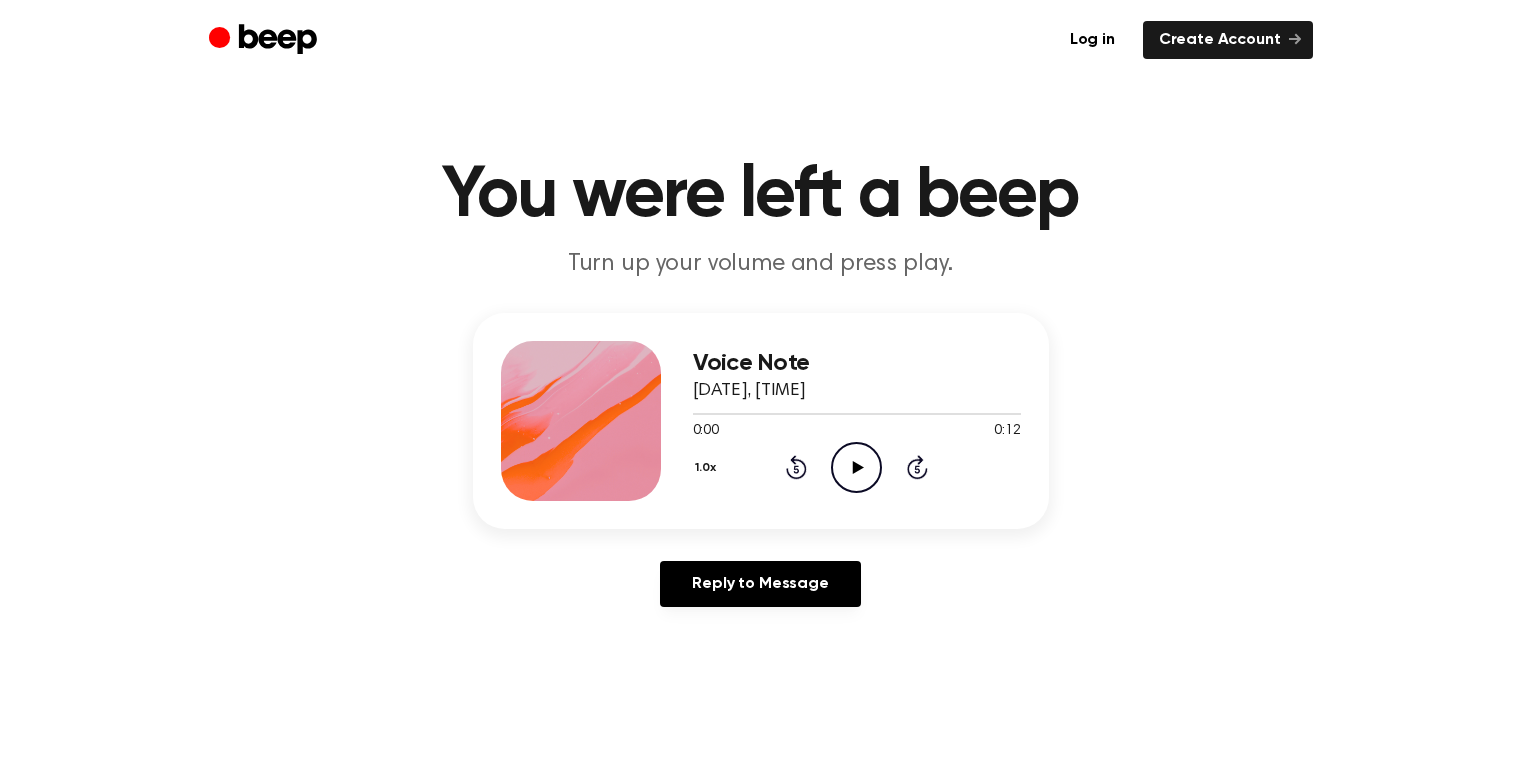 scroll, scrollTop: 0, scrollLeft: 0, axis: both 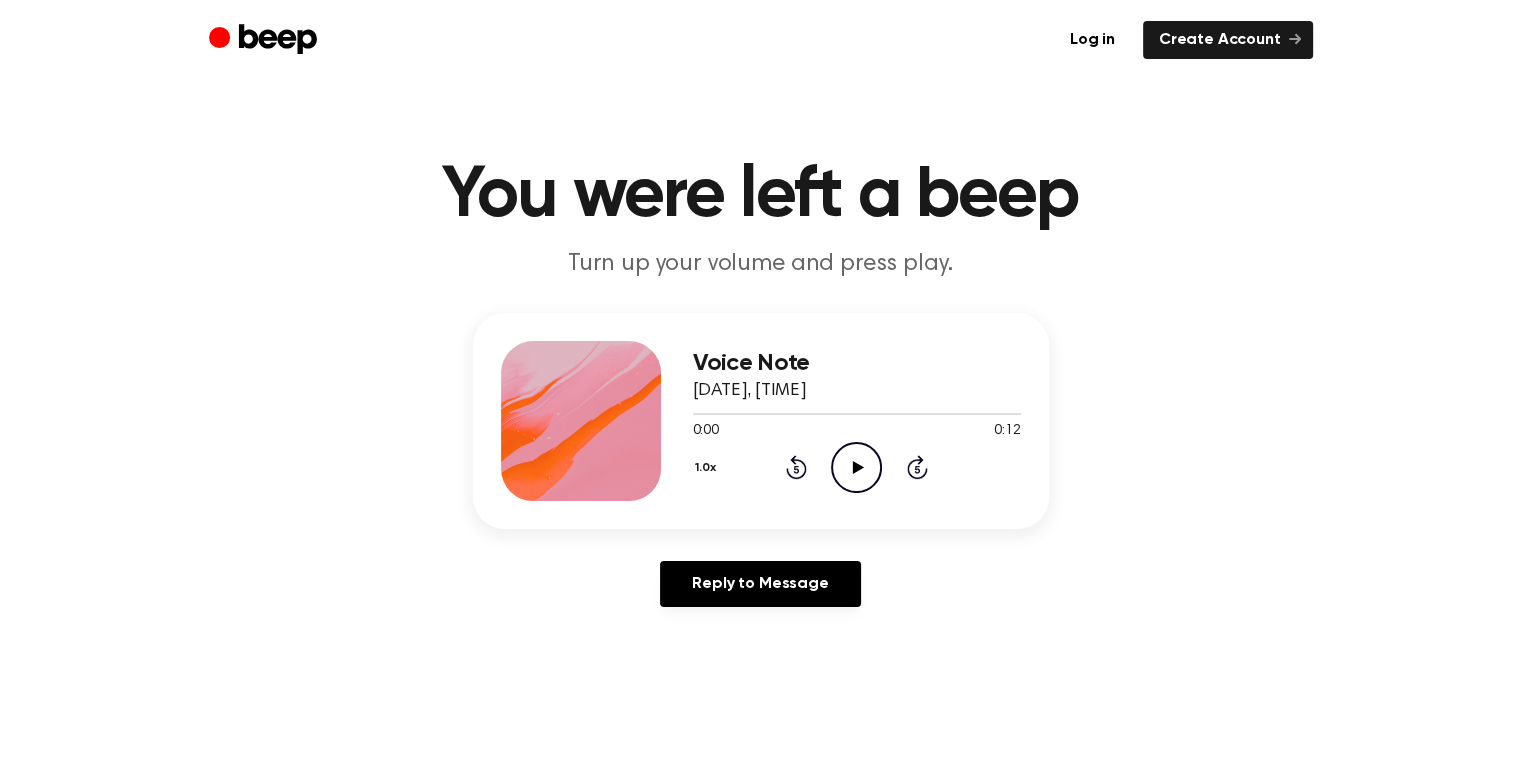 click on "Voice Note 4 tháng 8, 2025 · 21:45 0:00 0:12 Your browser does not support the [object Object] element. 1.0x Rewind 5 seconds Play Audio Skip 5 seconds" at bounding box center (761, 421) 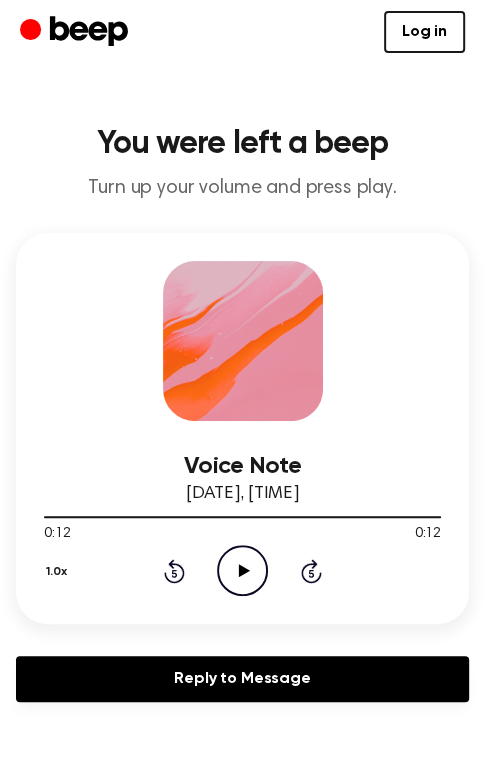 click on "Play Audio" 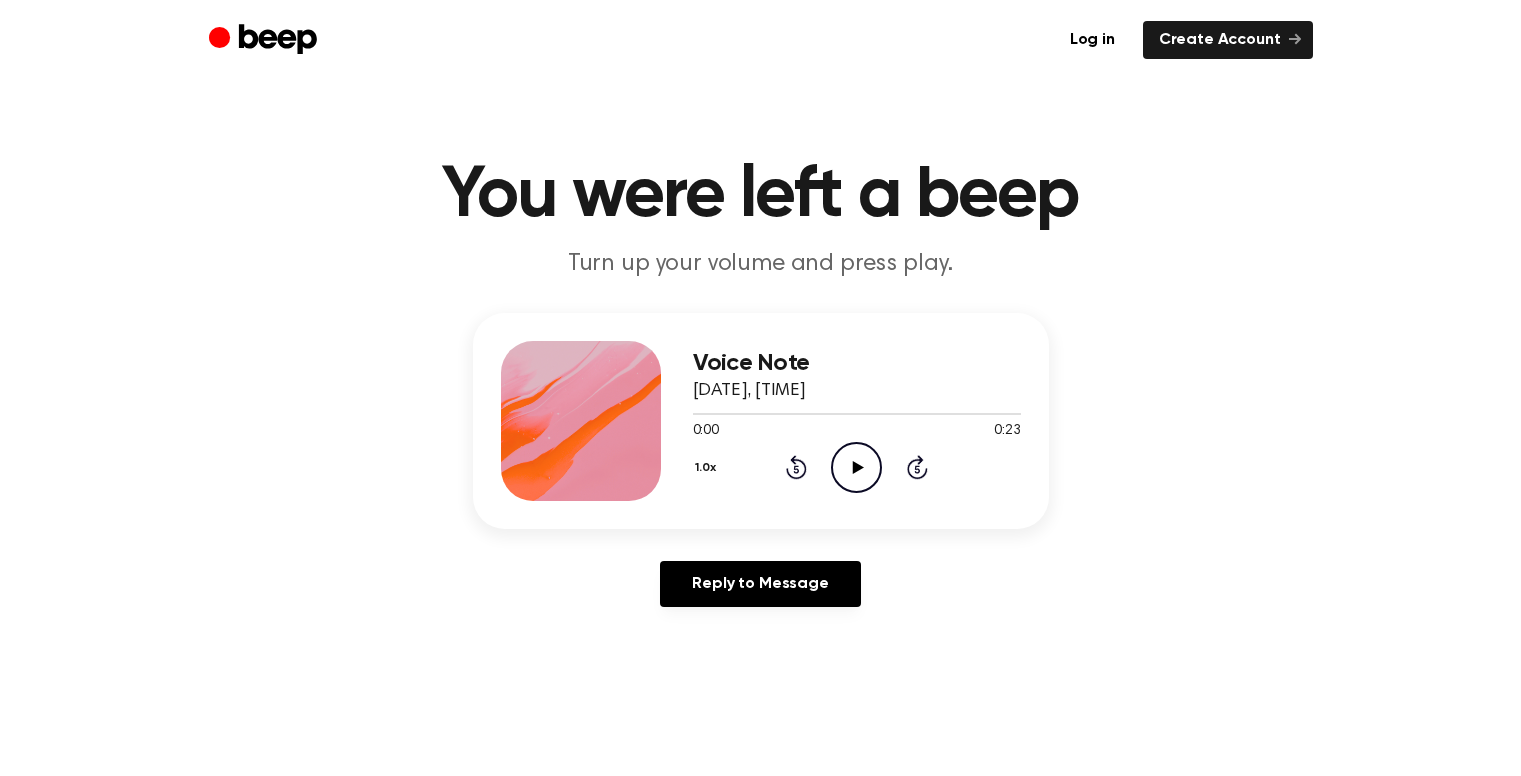 scroll, scrollTop: 0, scrollLeft: 0, axis: both 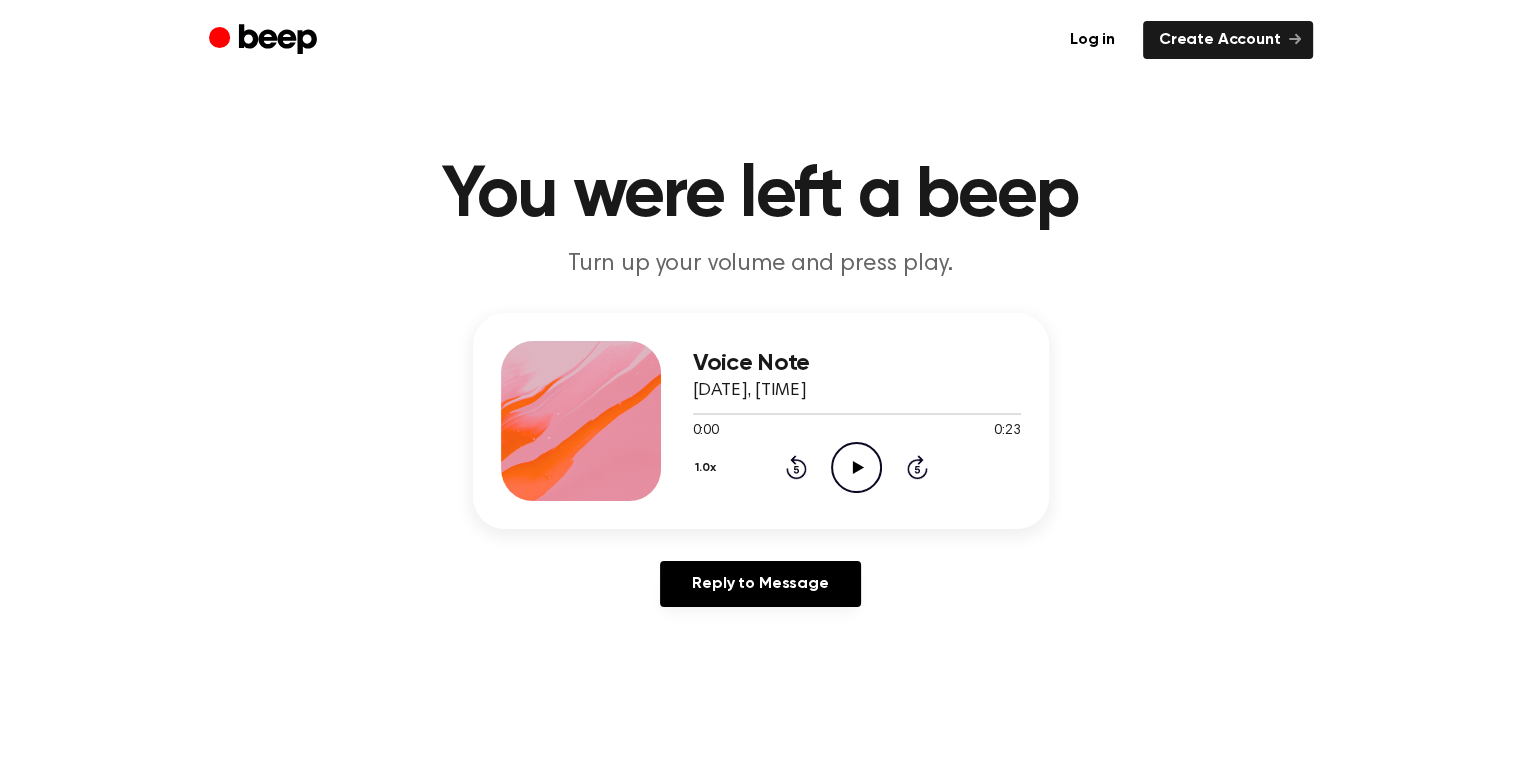 click on "Play Audio" 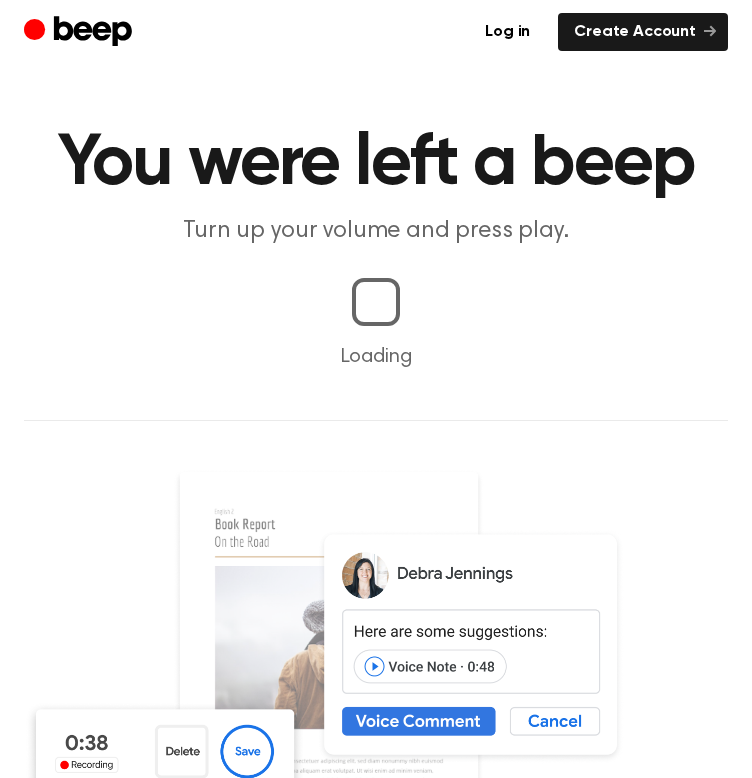 scroll, scrollTop: 0, scrollLeft: 0, axis: both 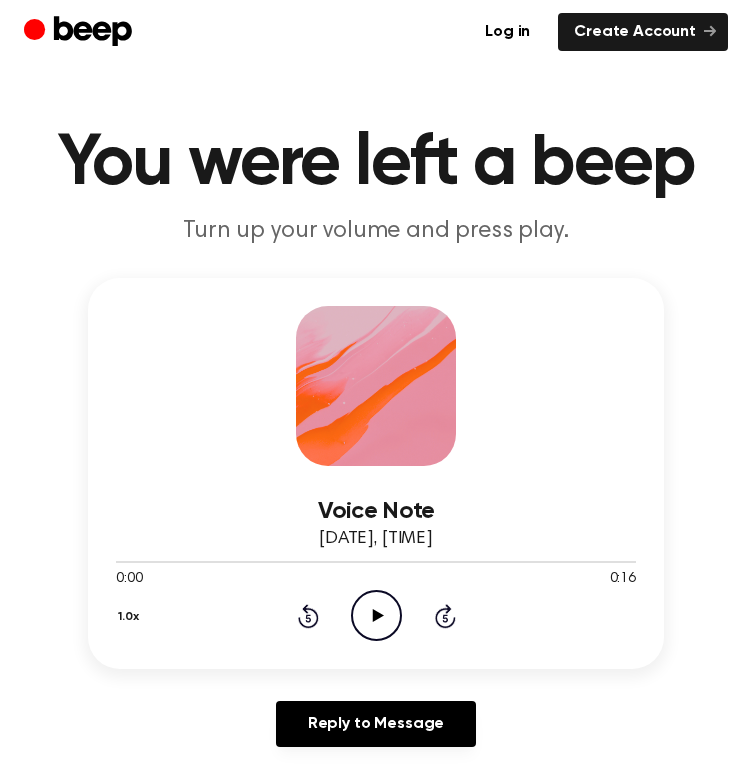 click on "Play Audio" 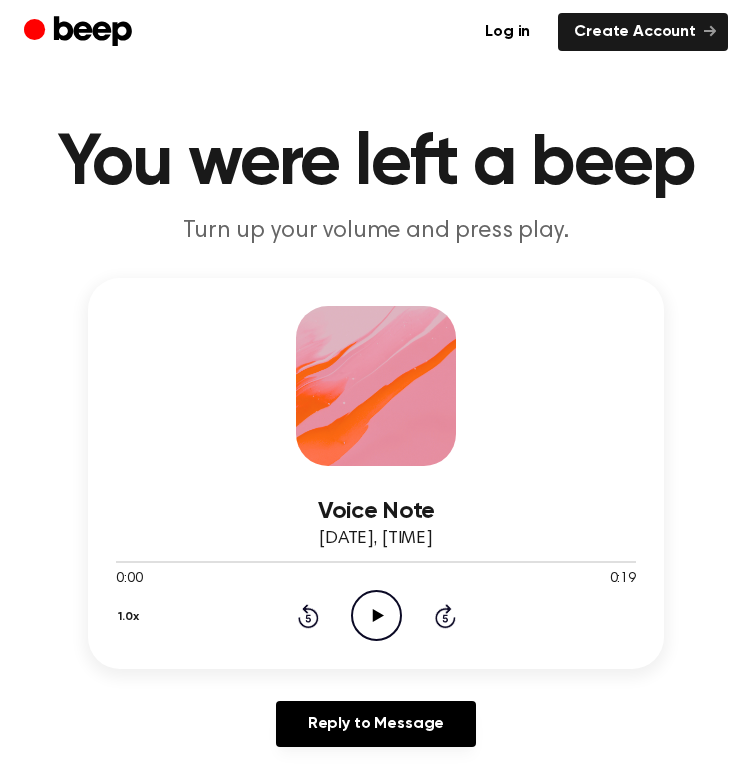 scroll, scrollTop: 0, scrollLeft: 0, axis: both 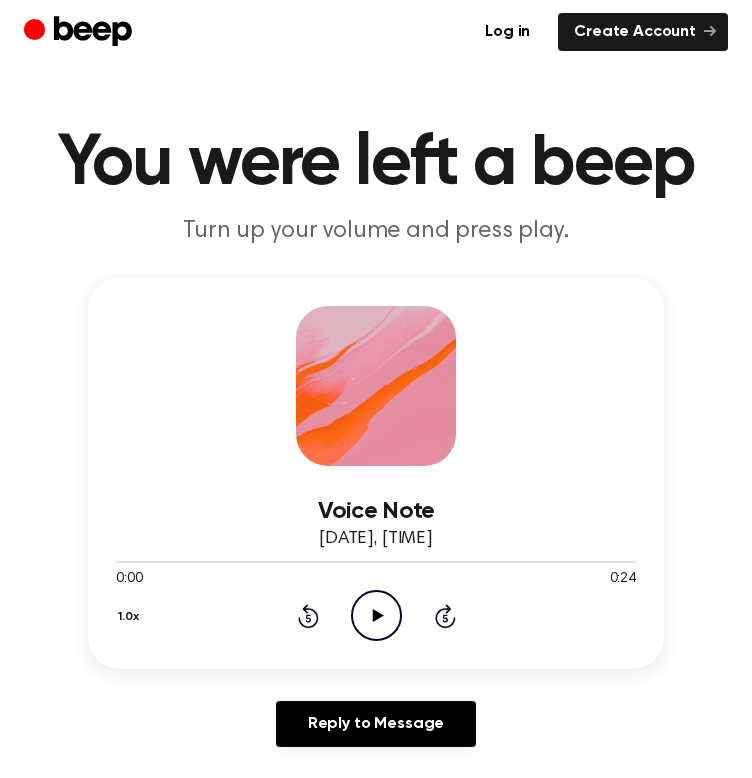 click on "Play Audio" 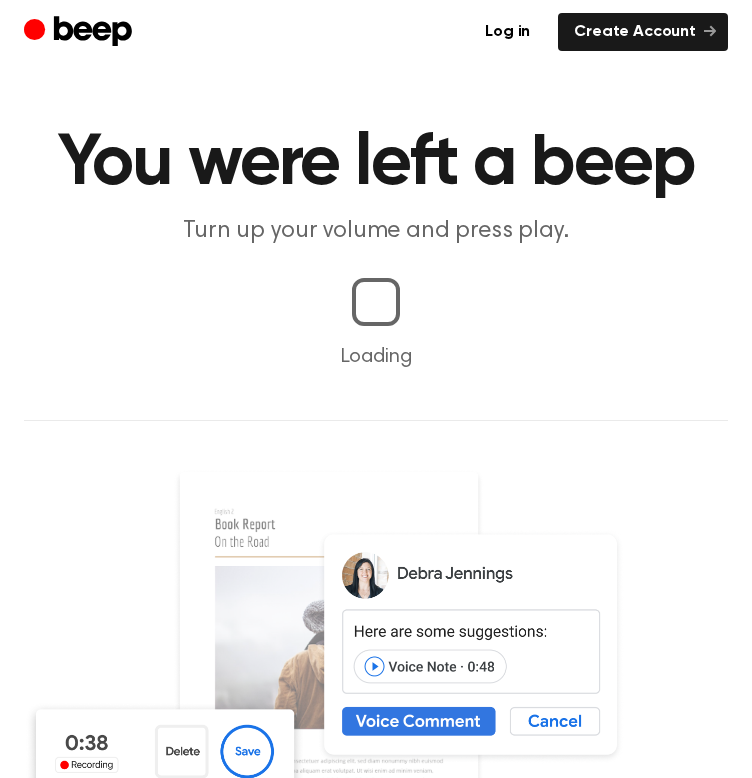 scroll, scrollTop: 0, scrollLeft: 0, axis: both 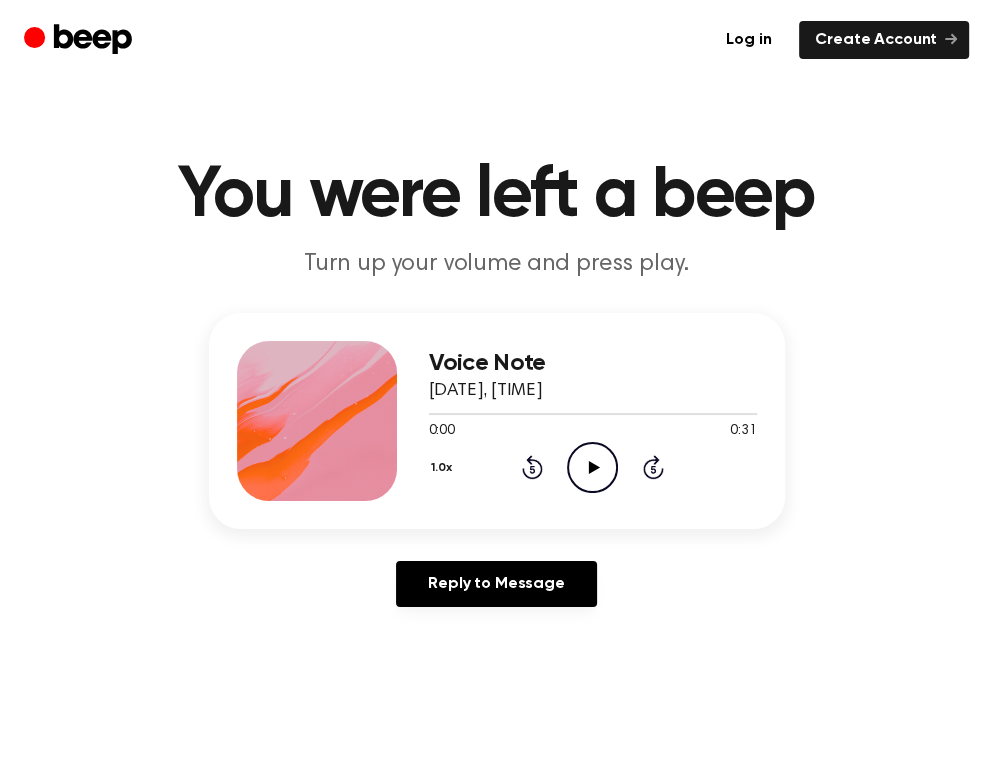 click on "Play Audio" 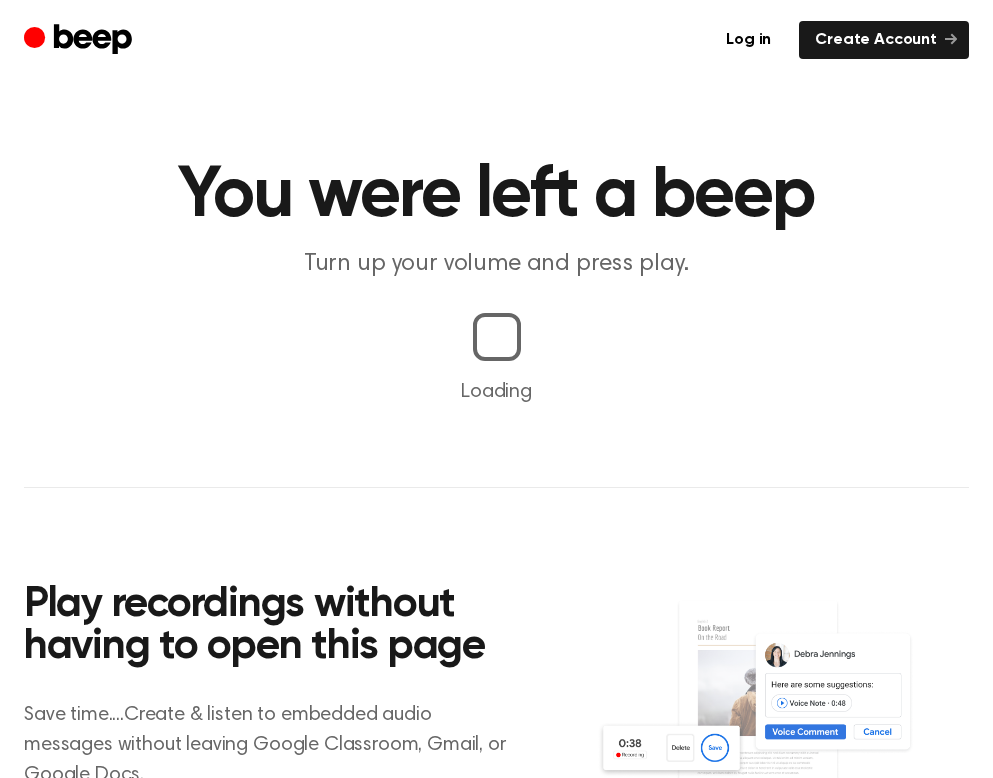 scroll, scrollTop: 0, scrollLeft: 0, axis: both 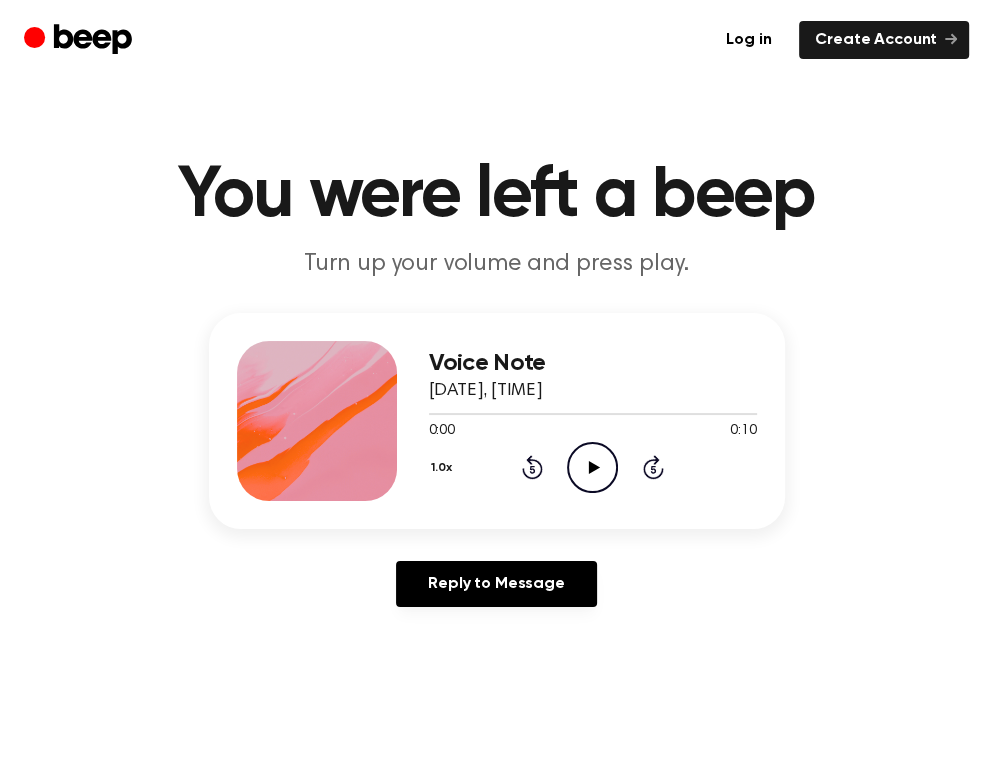 click 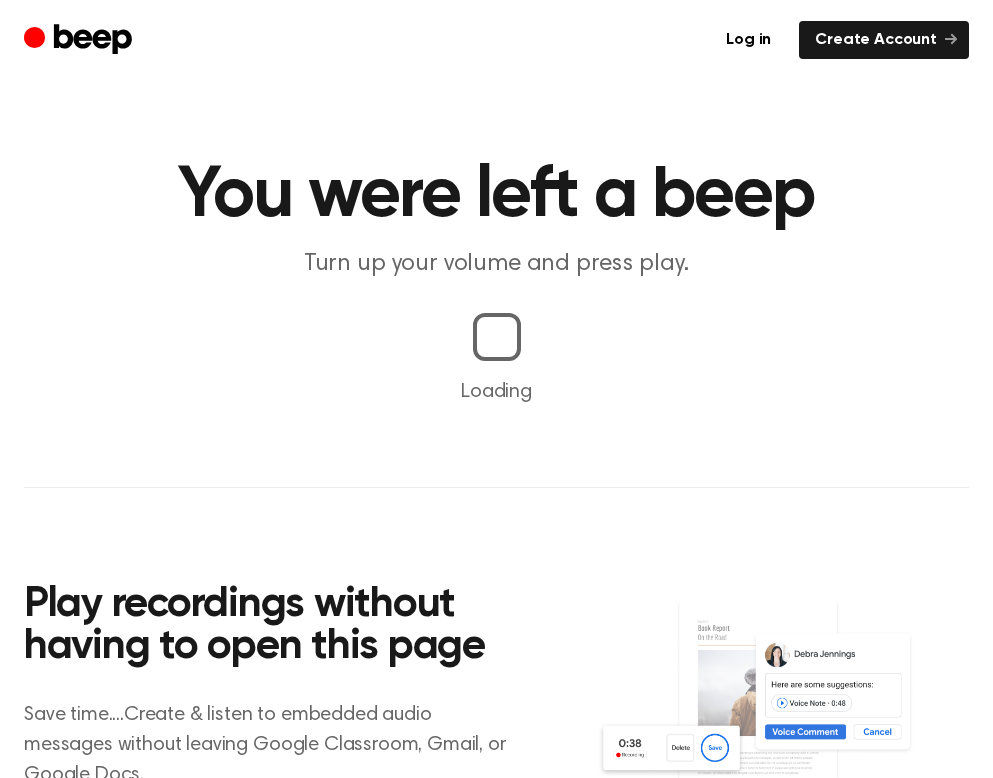 scroll, scrollTop: 0, scrollLeft: 0, axis: both 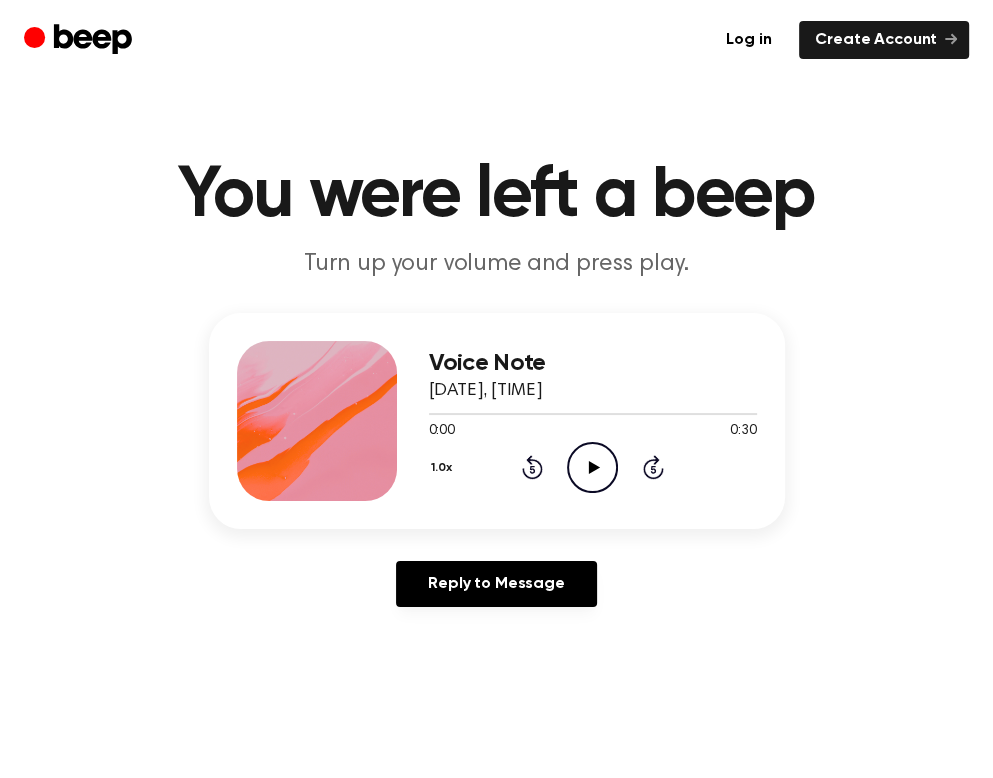 click on "Play Audio" 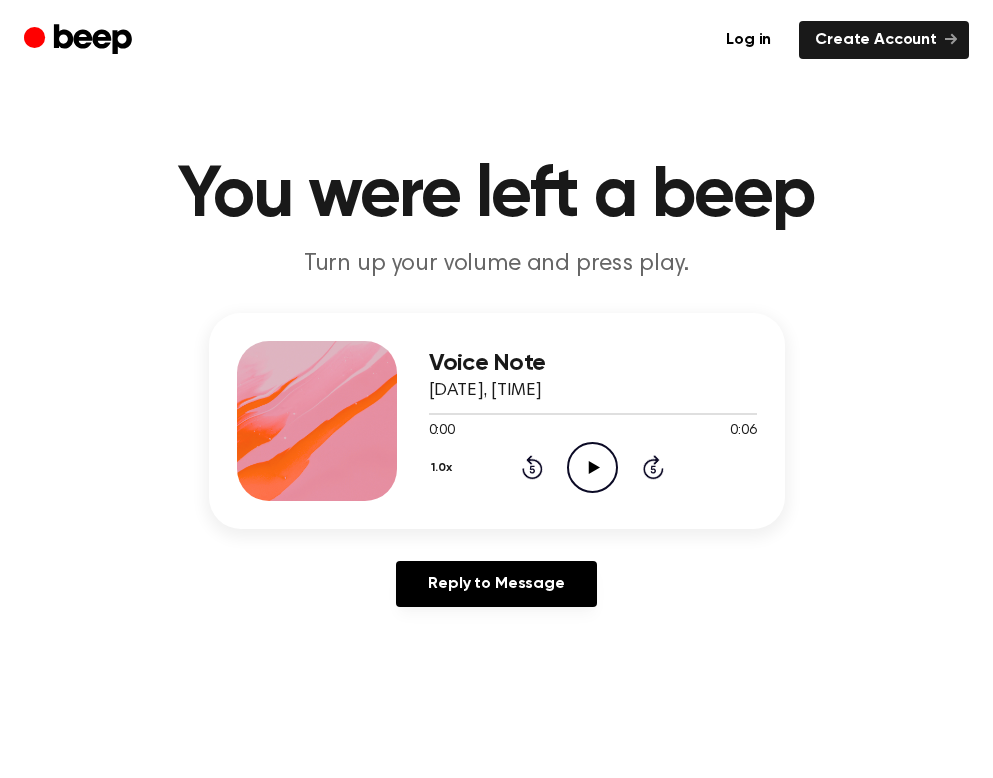 scroll, scrollTop: 0, scrollLeft: 0, axis: both 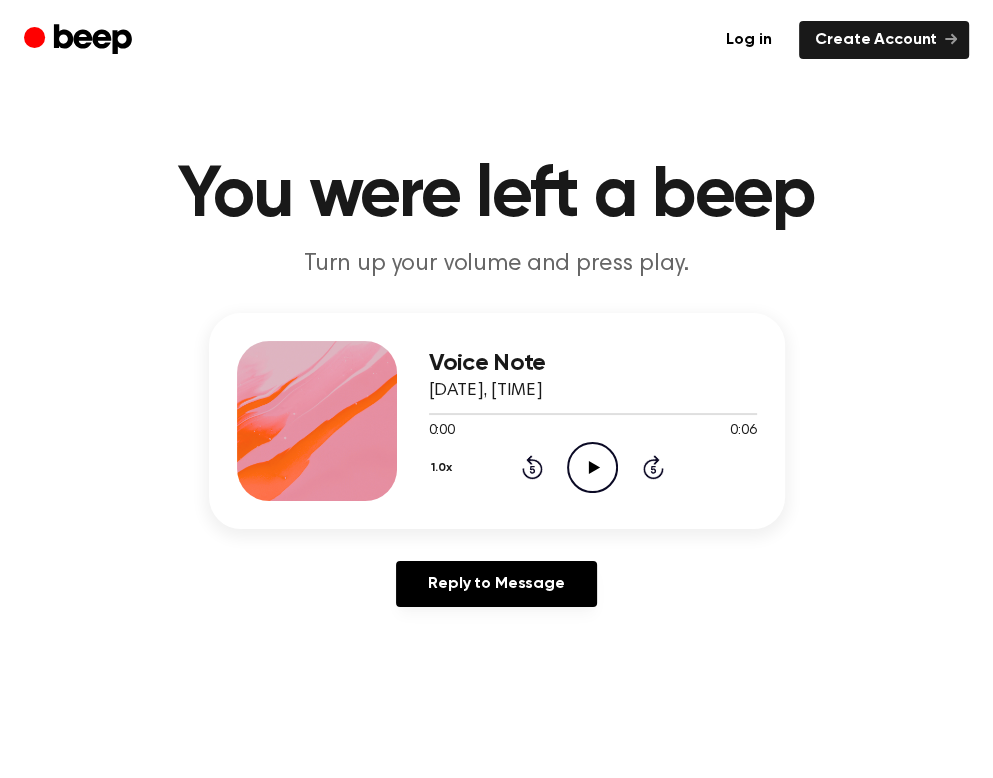 click on "Play Audio" 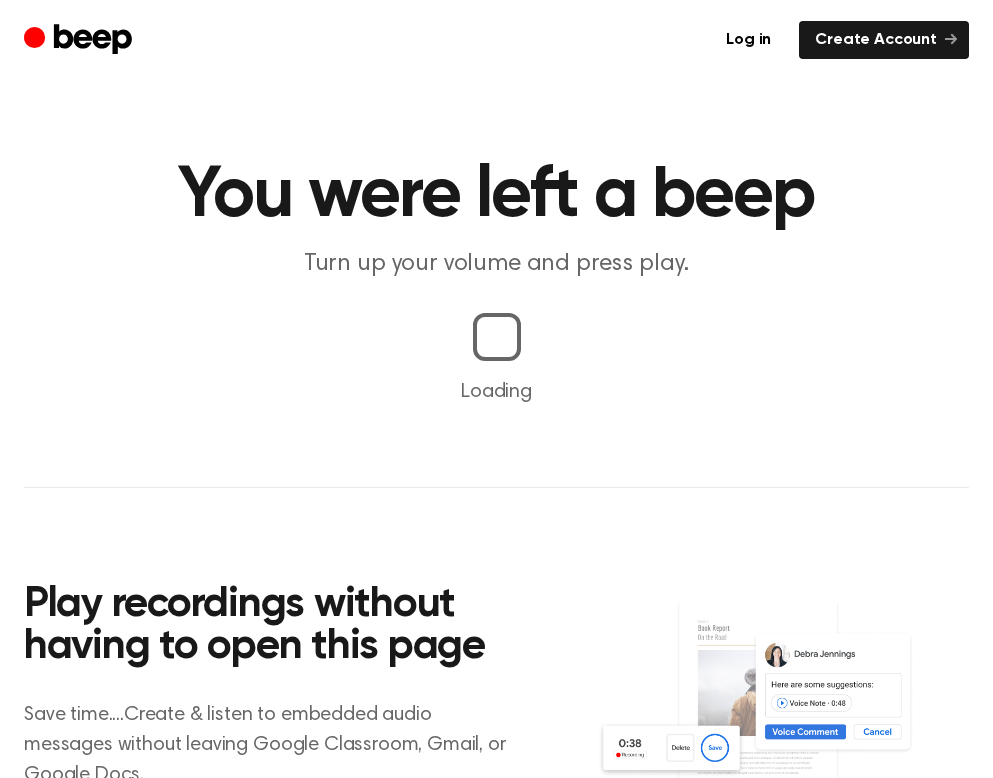 scroll, scrollTop: 0, scrollLeft: 0, axis: both 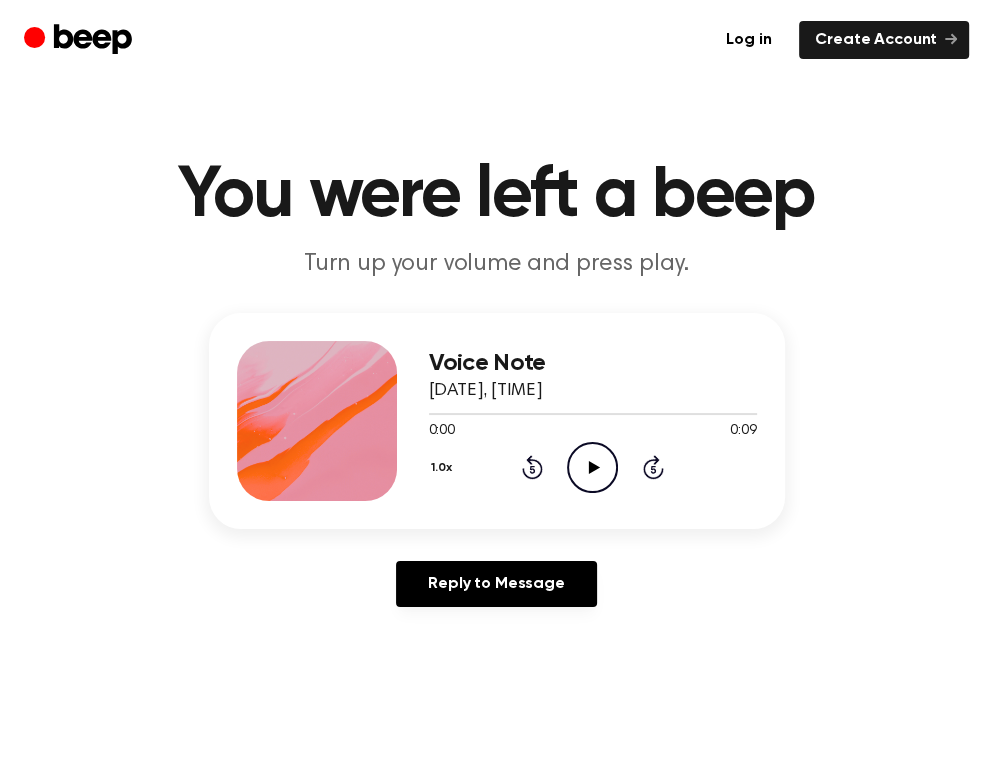 click 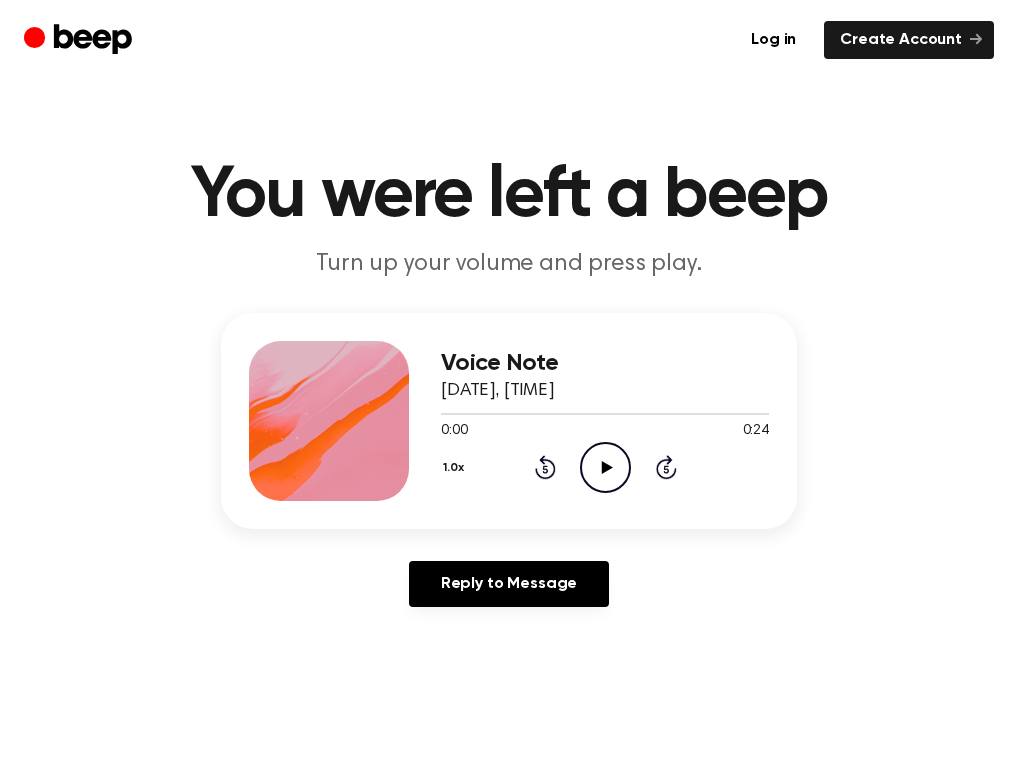 scroll, scrollTop: 0, scrollLeft: 0, axis: both 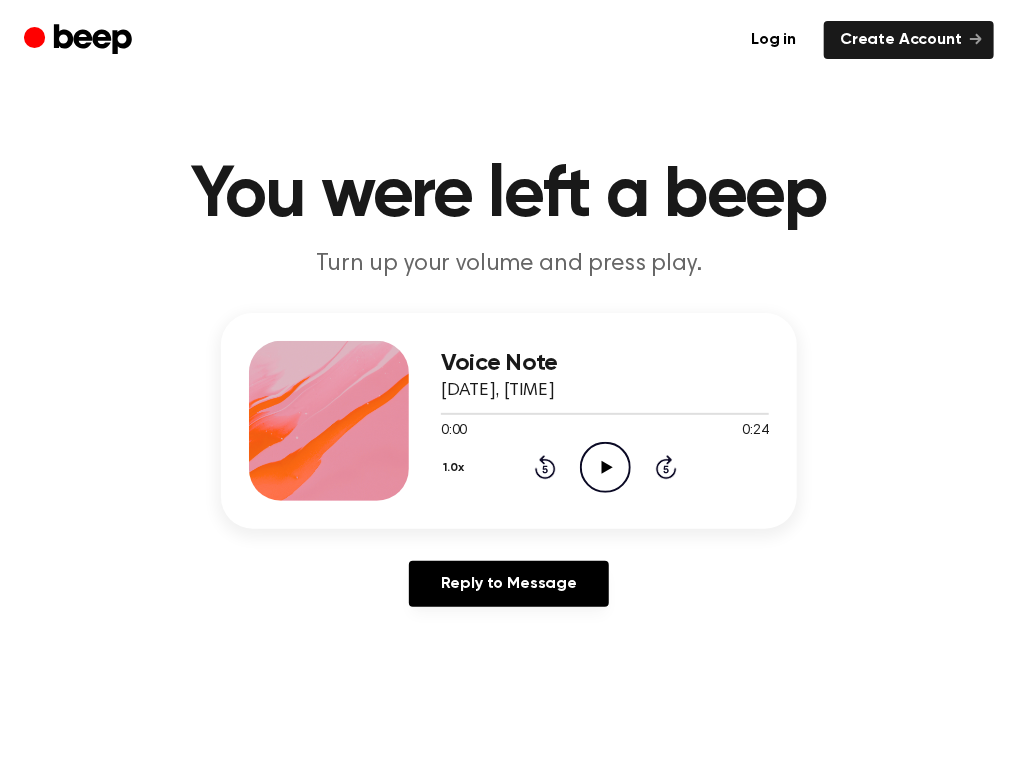 click on "Play Audio" 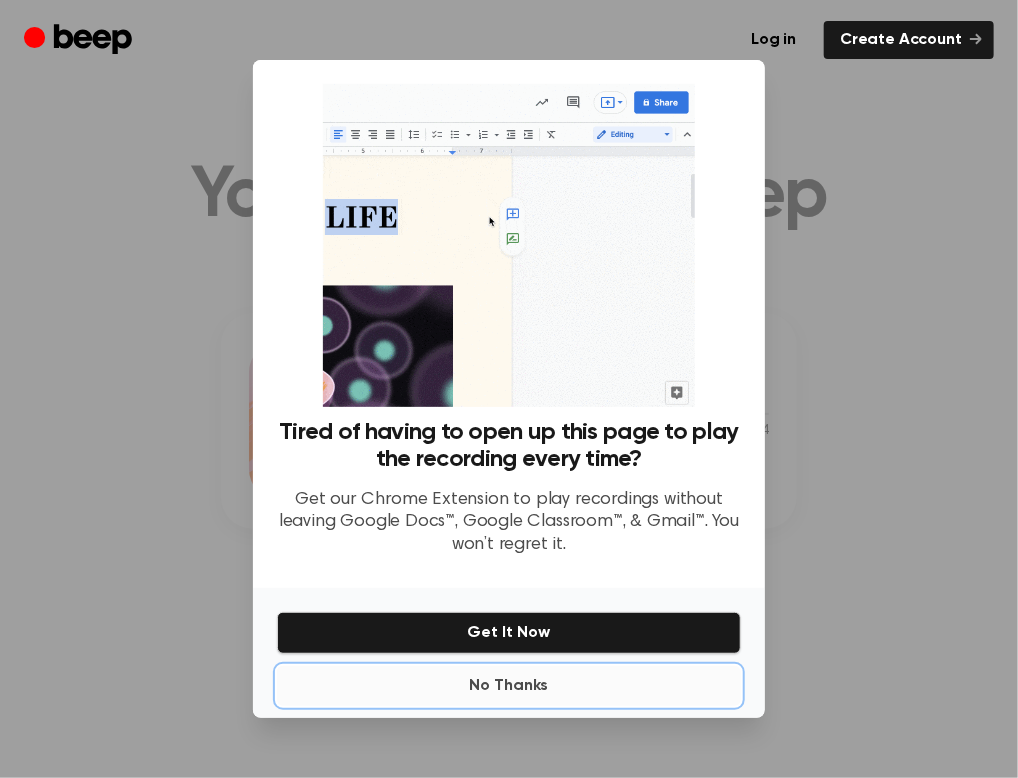 click on "No Thanks" at bounding box center (509, 686) 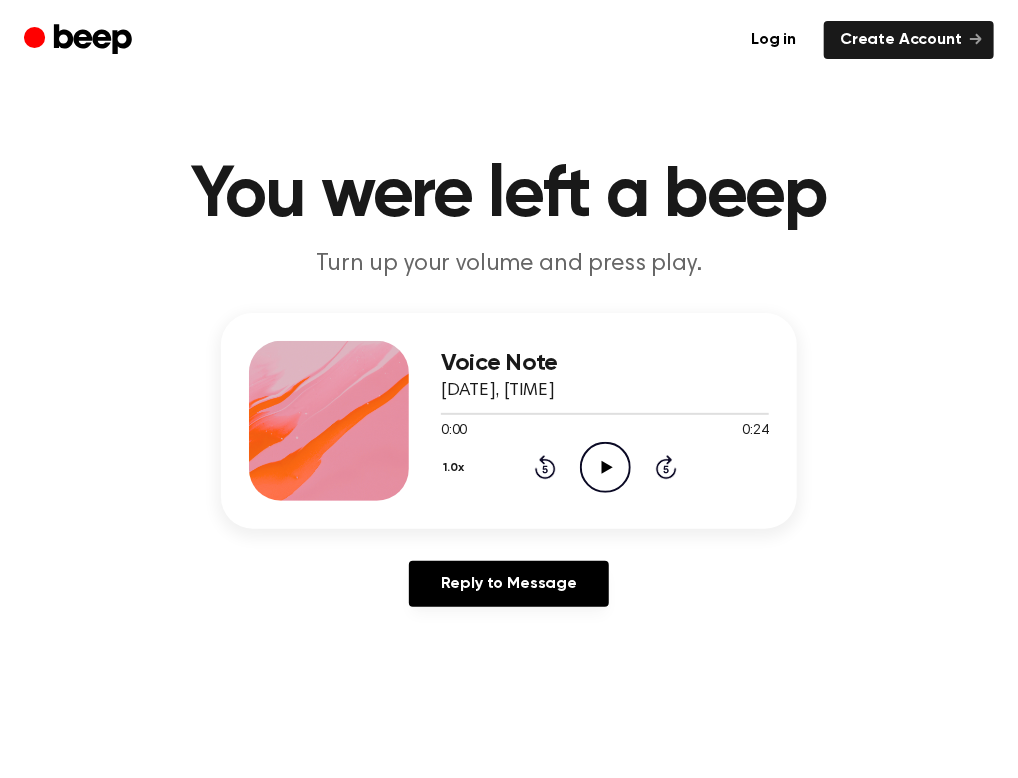 click on "Play Audio" 